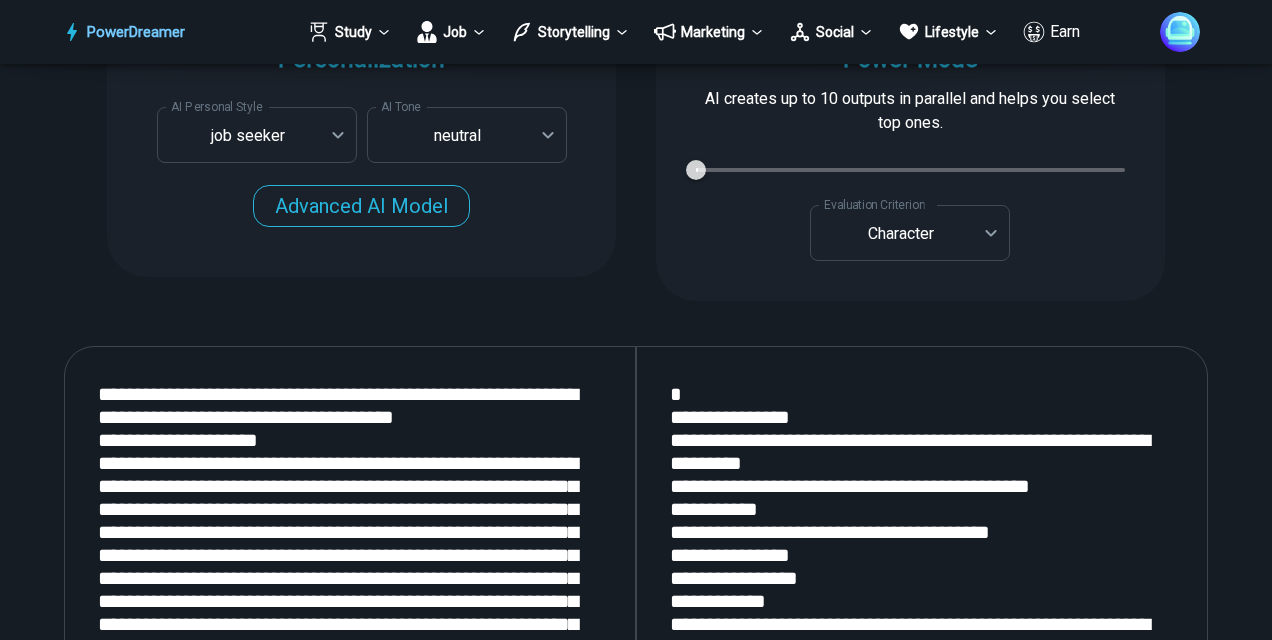 scroll, scrollTop: 2243, scrollLeft: 0, axis: vertical 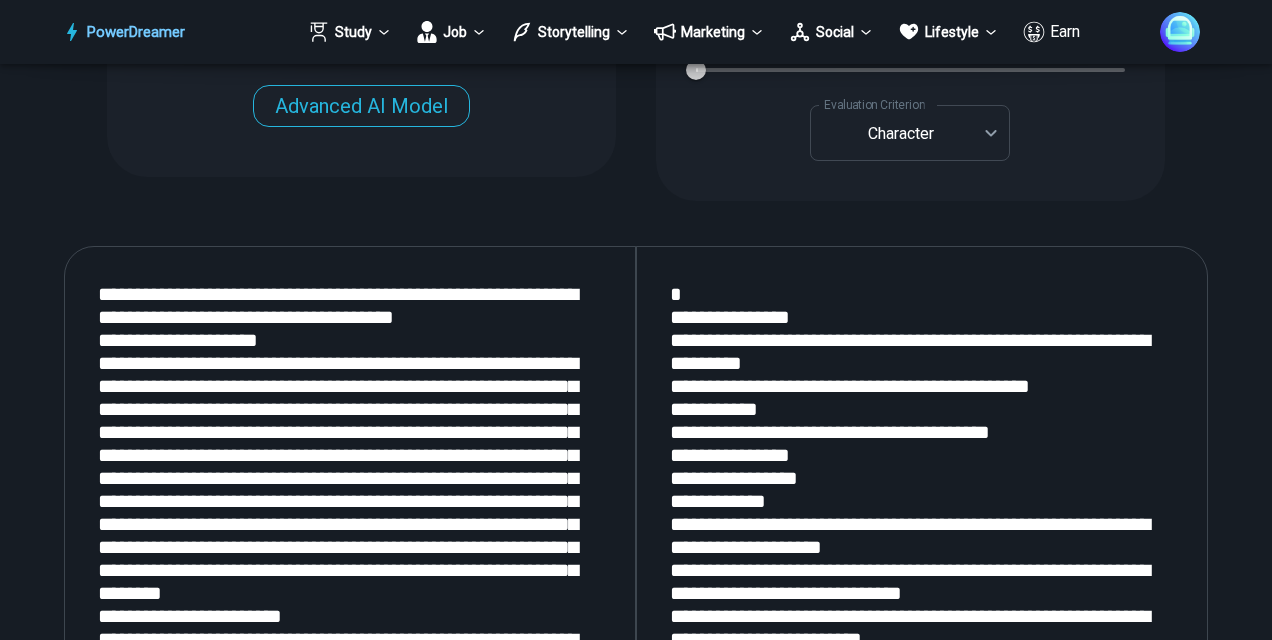 click at bounding box center [350, 513] 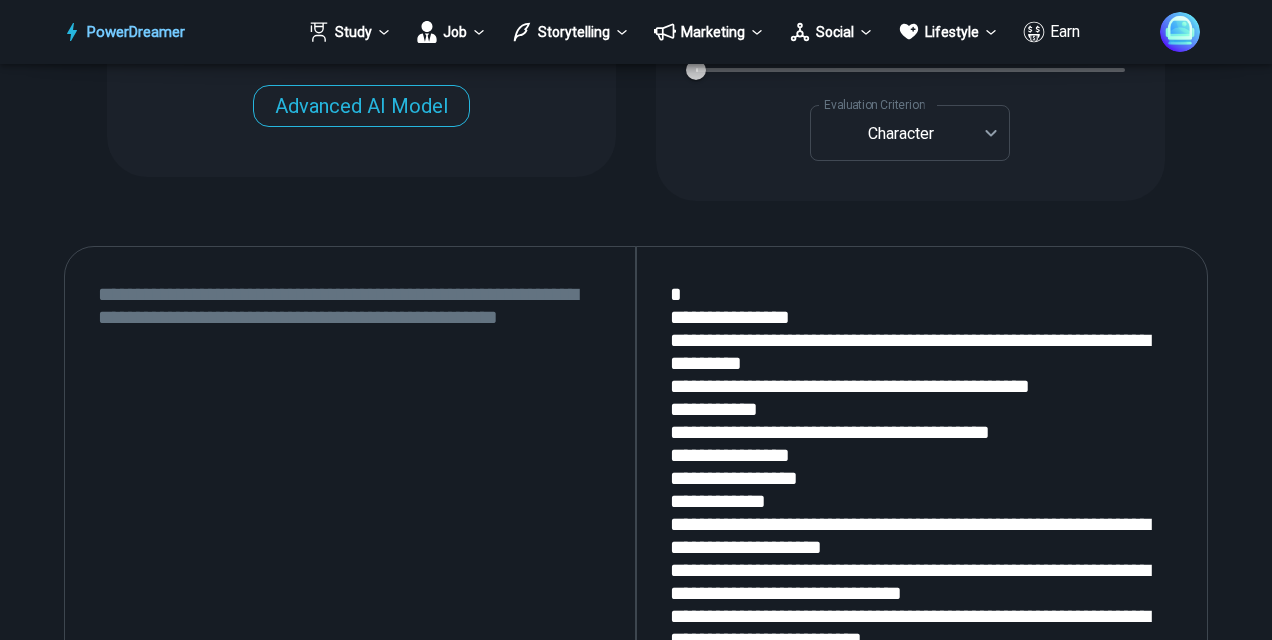 scroll, scrollTop: 2443, scrollLeft: 0, axis: vertical 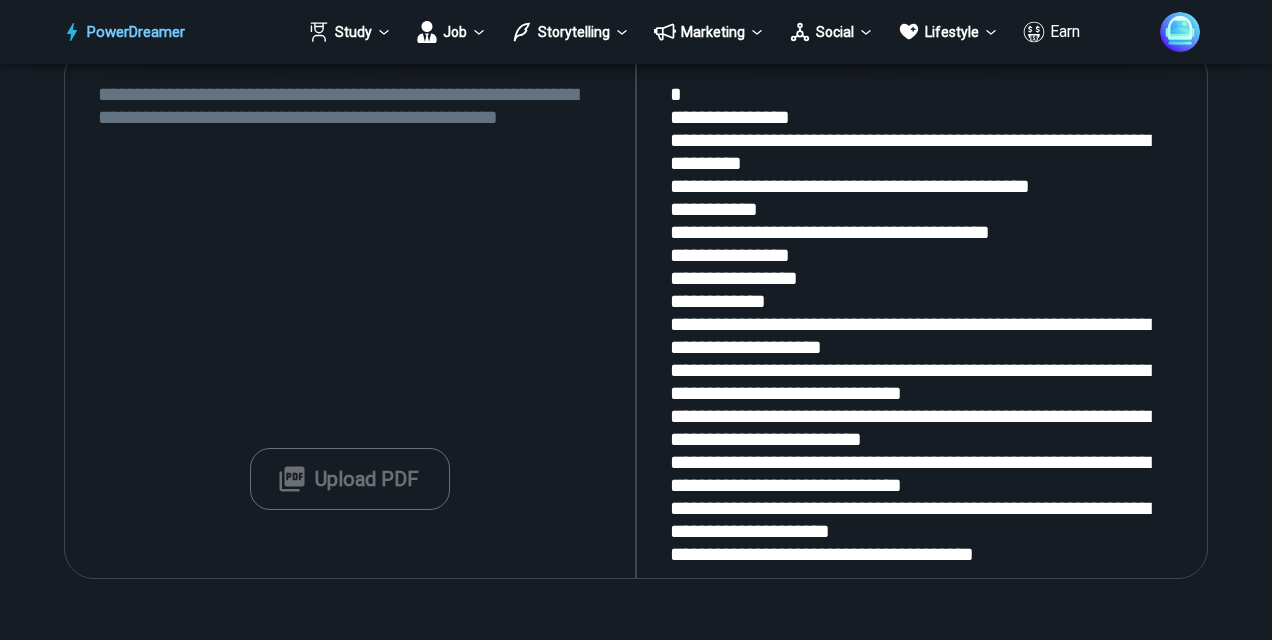 type 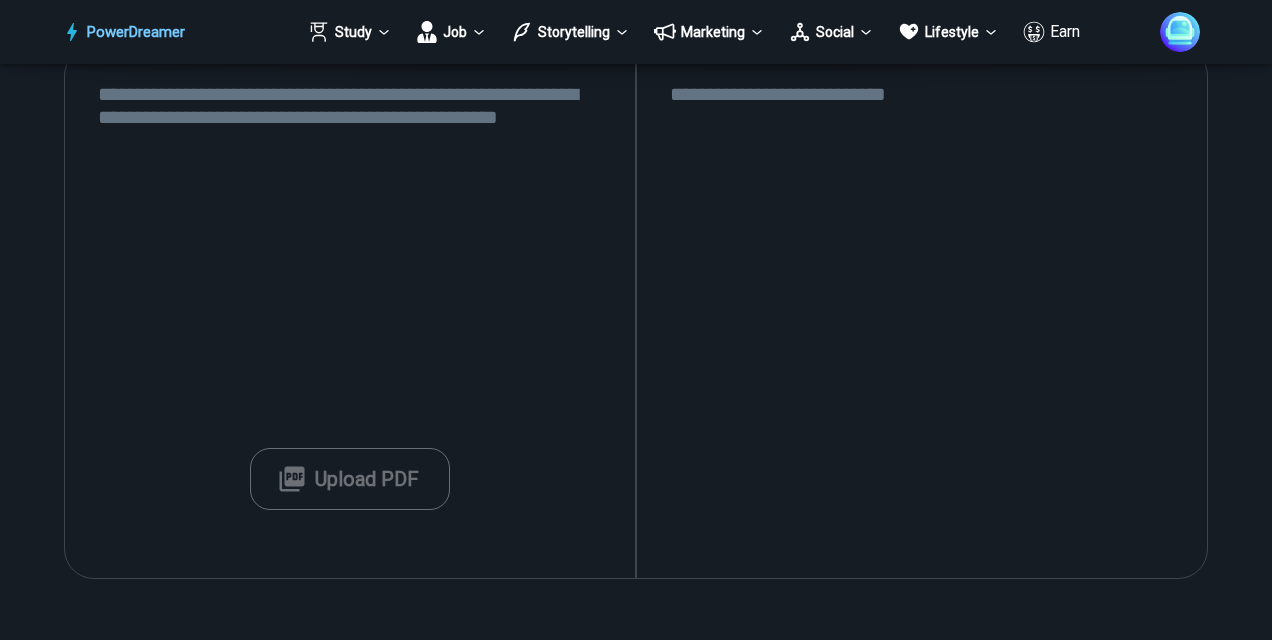 type 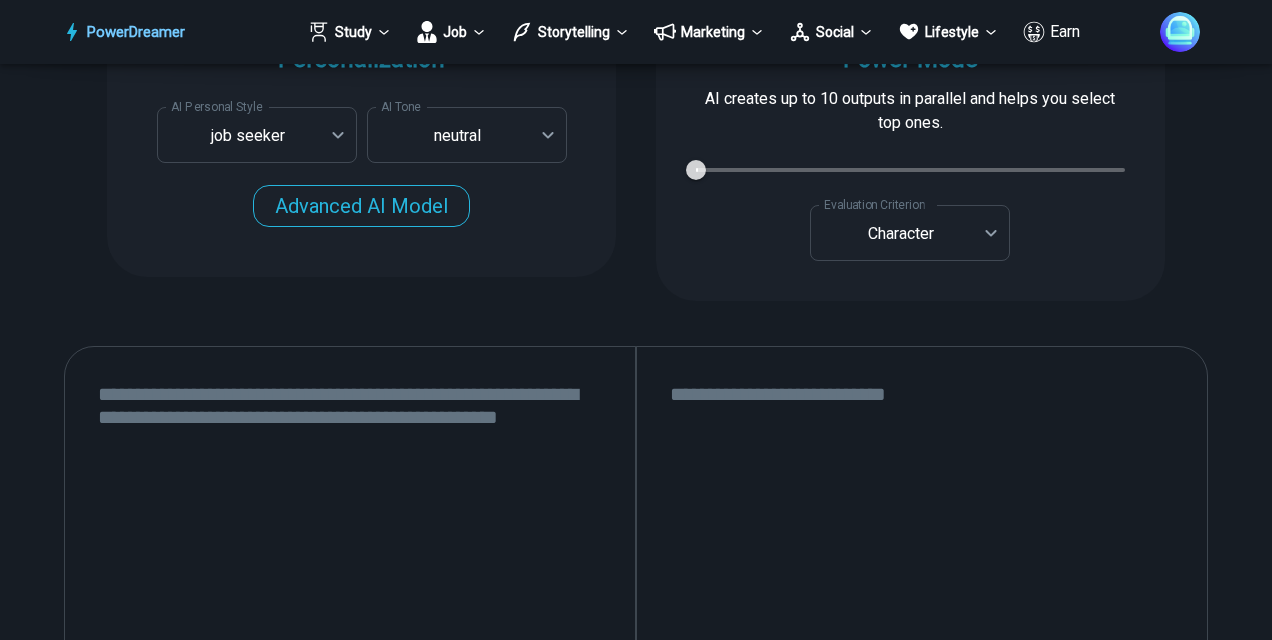scroll, scrollTop: 2043, scrollLeft: 0, axis: vertical 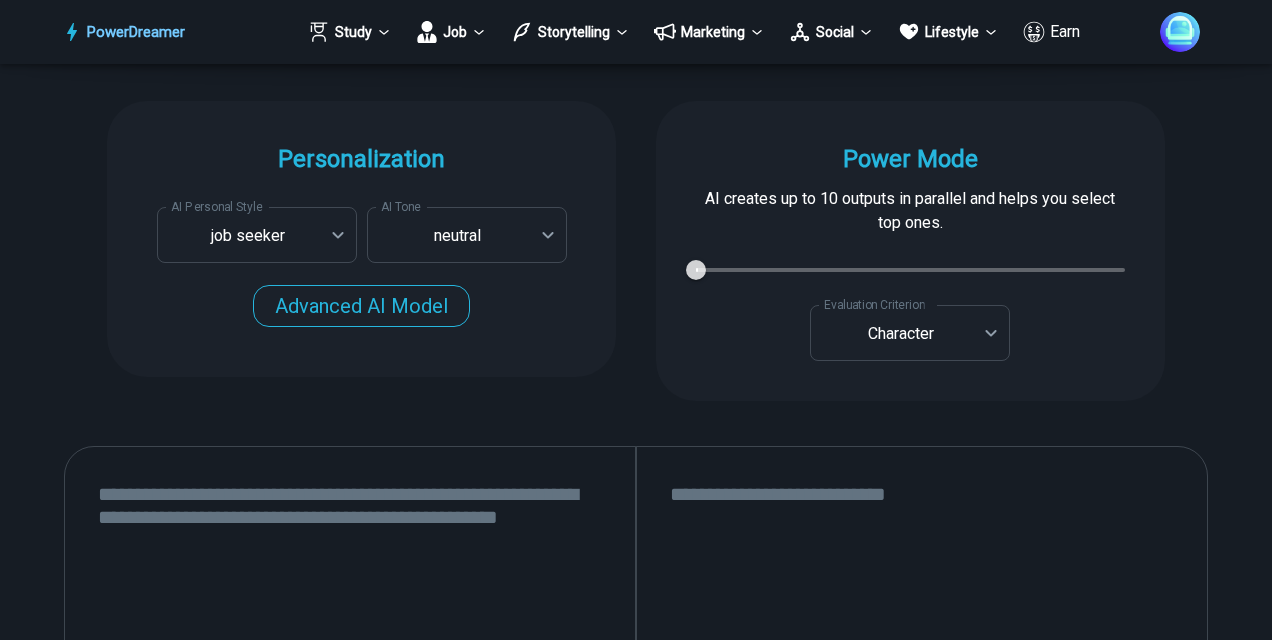 click at bounding box center [350, 713] 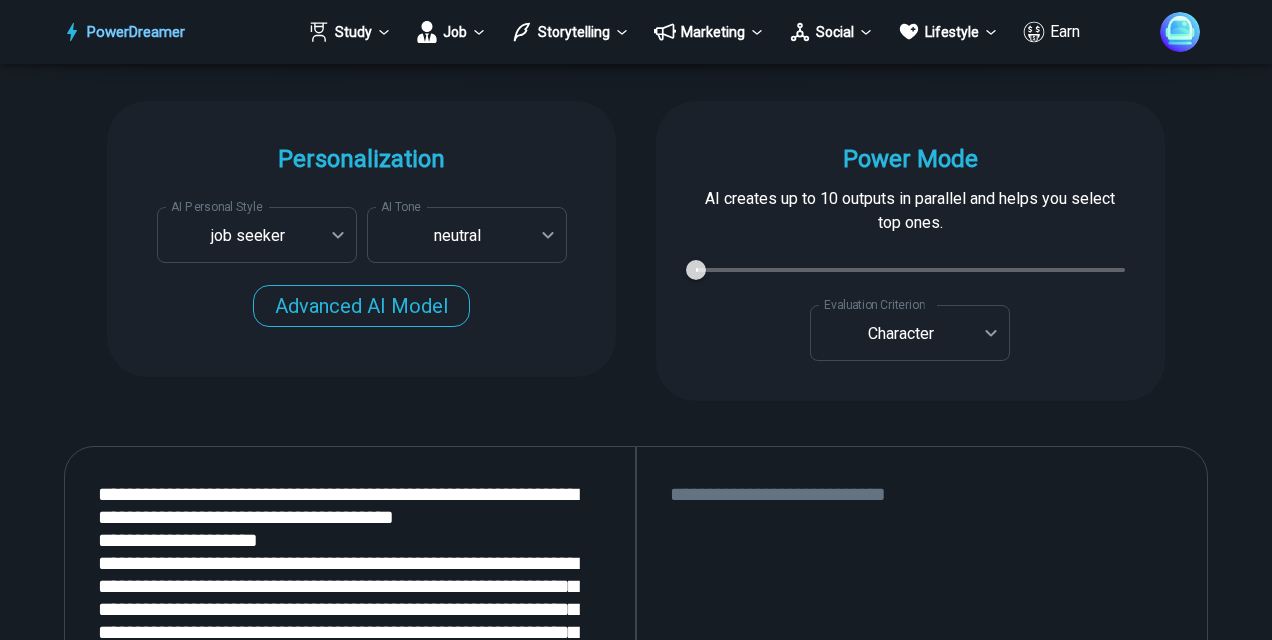 scroll, scrollTop: 2366, scrollLeft: 0, axis: vertical 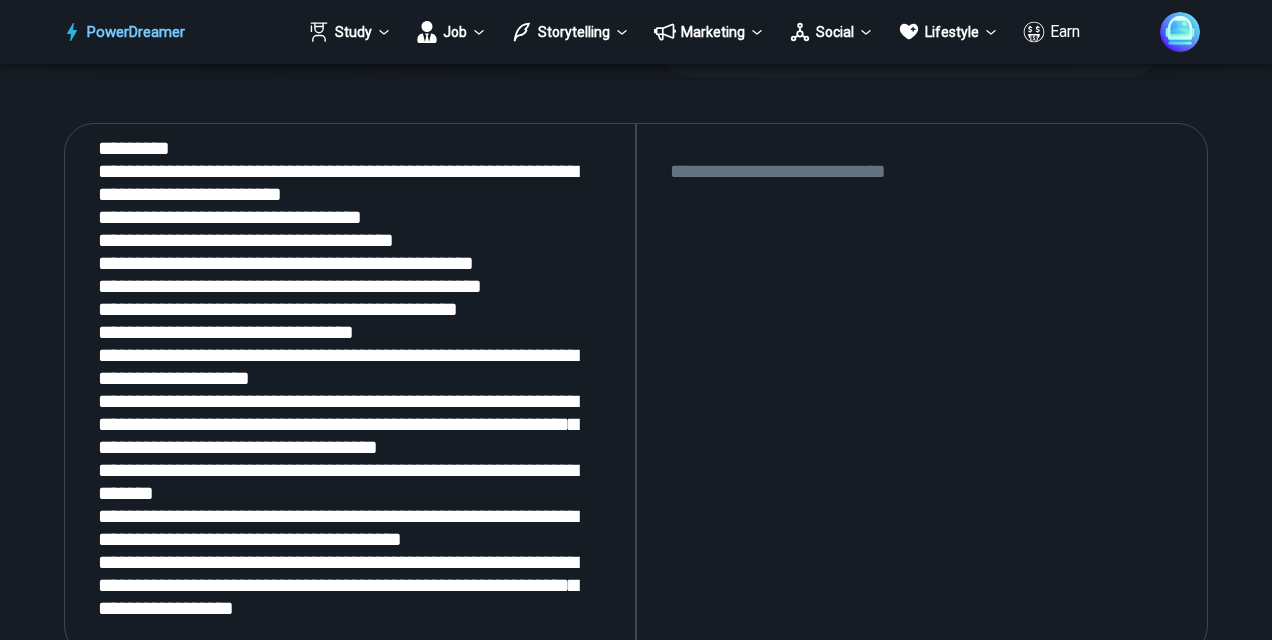 type on "**********" 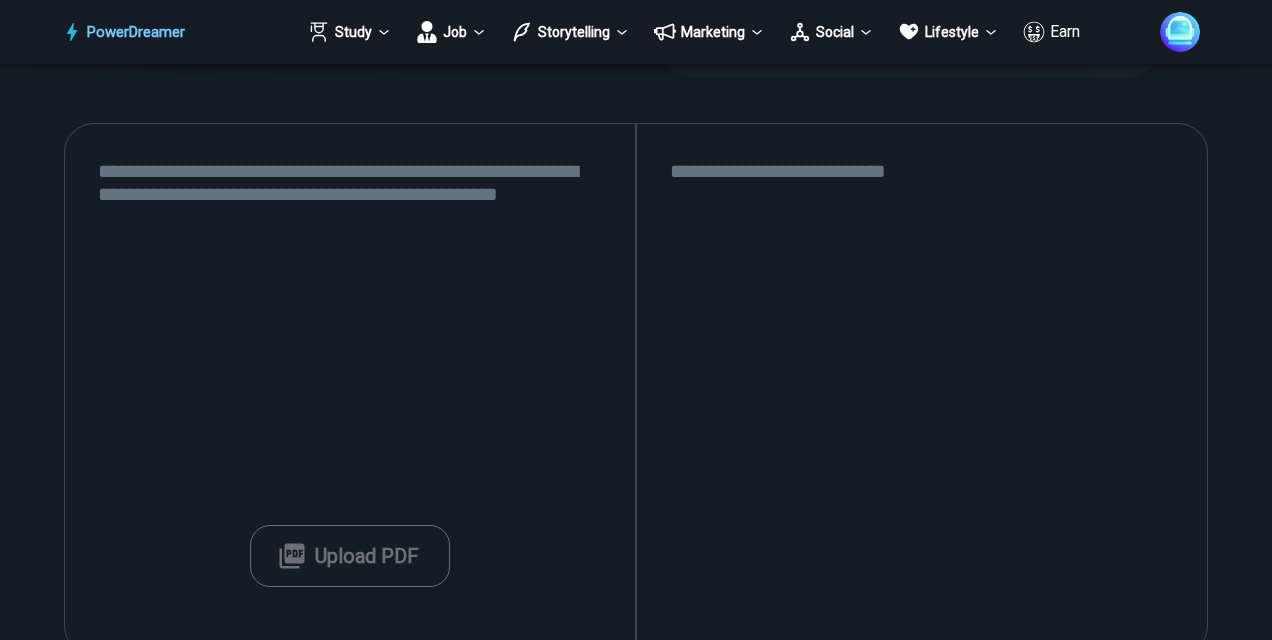 scroll, scrollTop: 0, scrollLeft: 0, axis: both 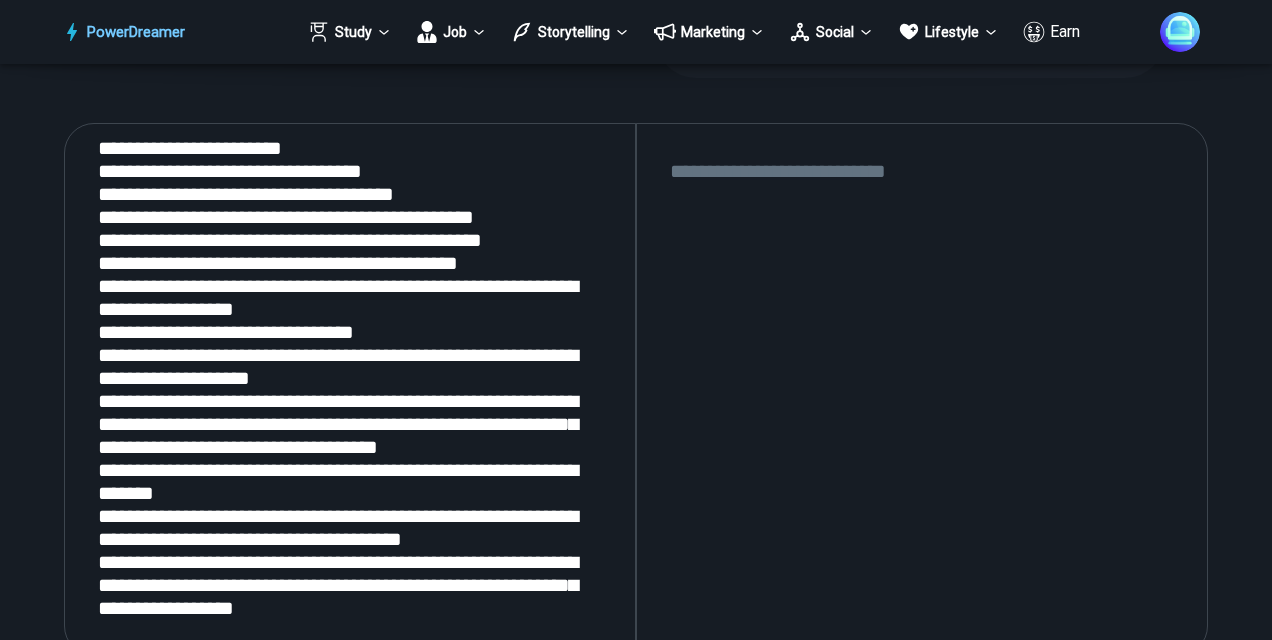 type on "**********" 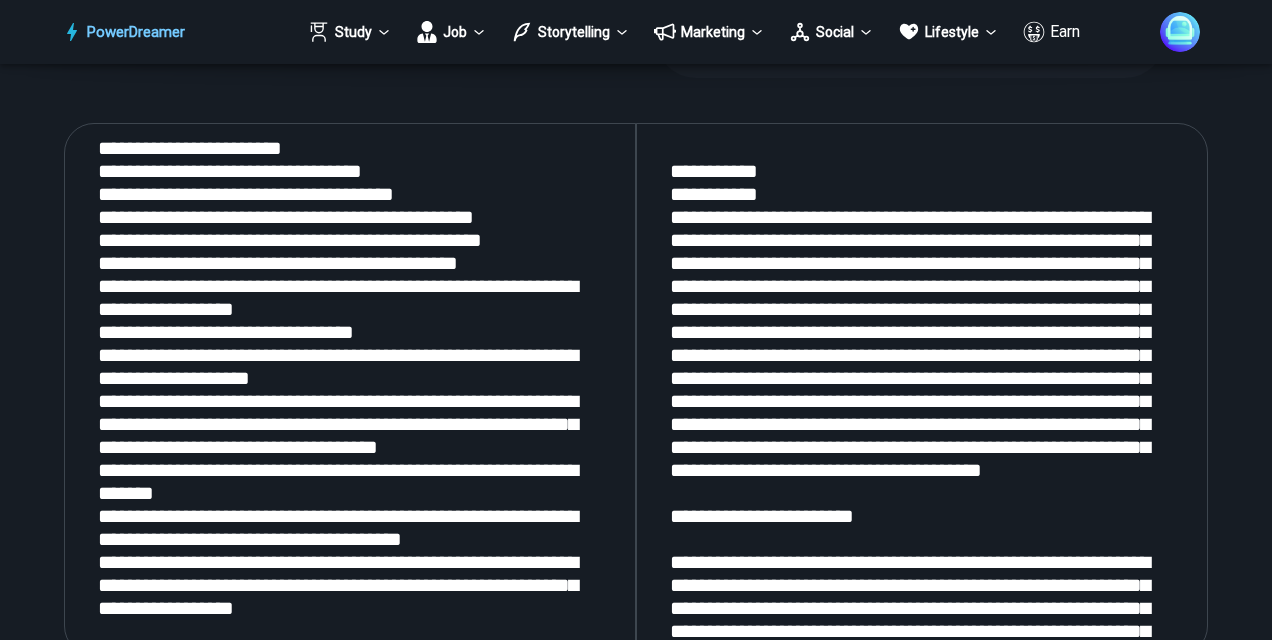 scroll, scrollTop: 2441, scrollLeft: 0, axis: vertical 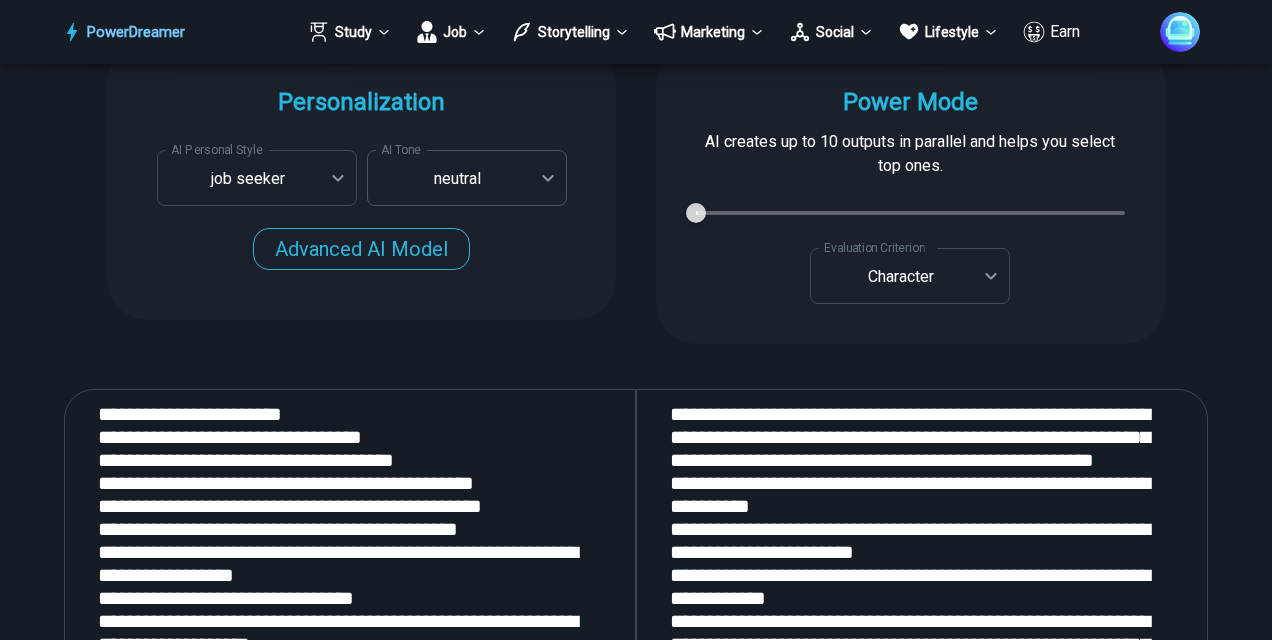 type on "**********" 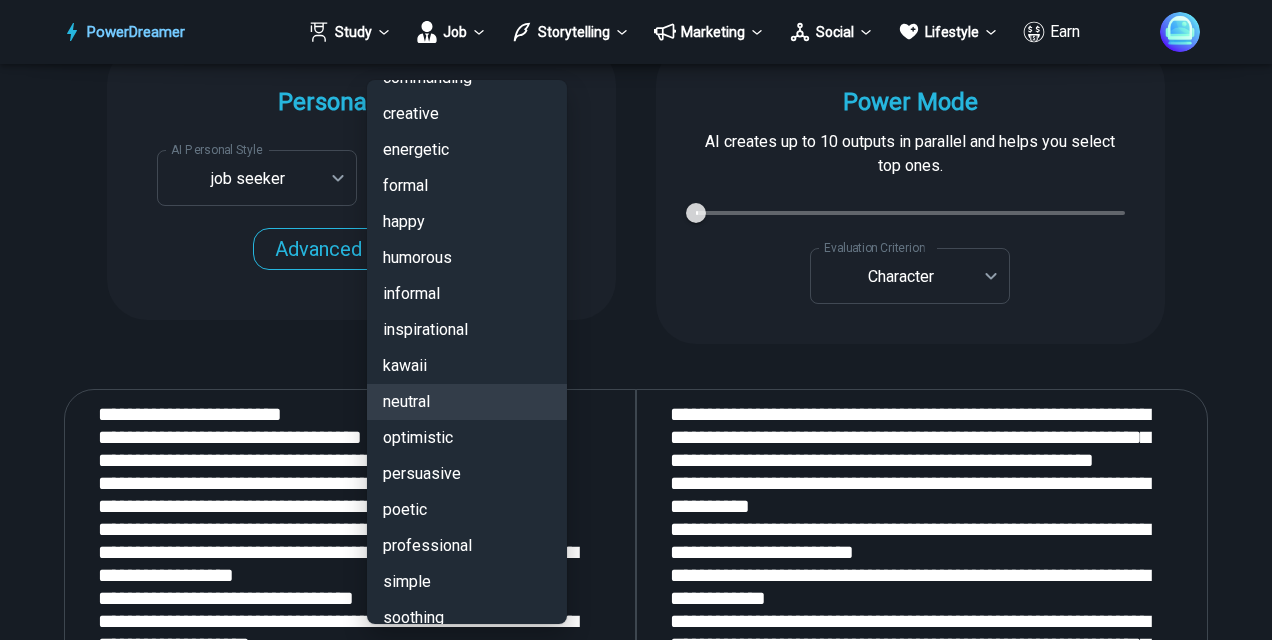 scroll, scrollTop: 192, scrollLeft: 0, axis: vertical 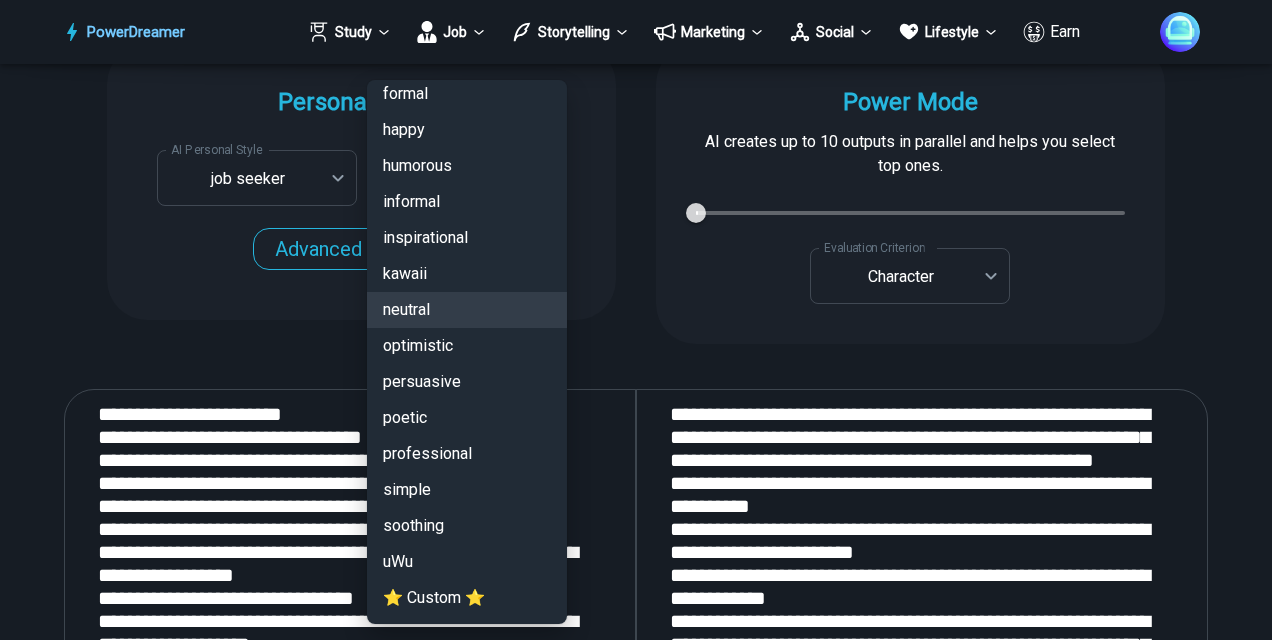 click on "professional" at bounding box center (467, 454) 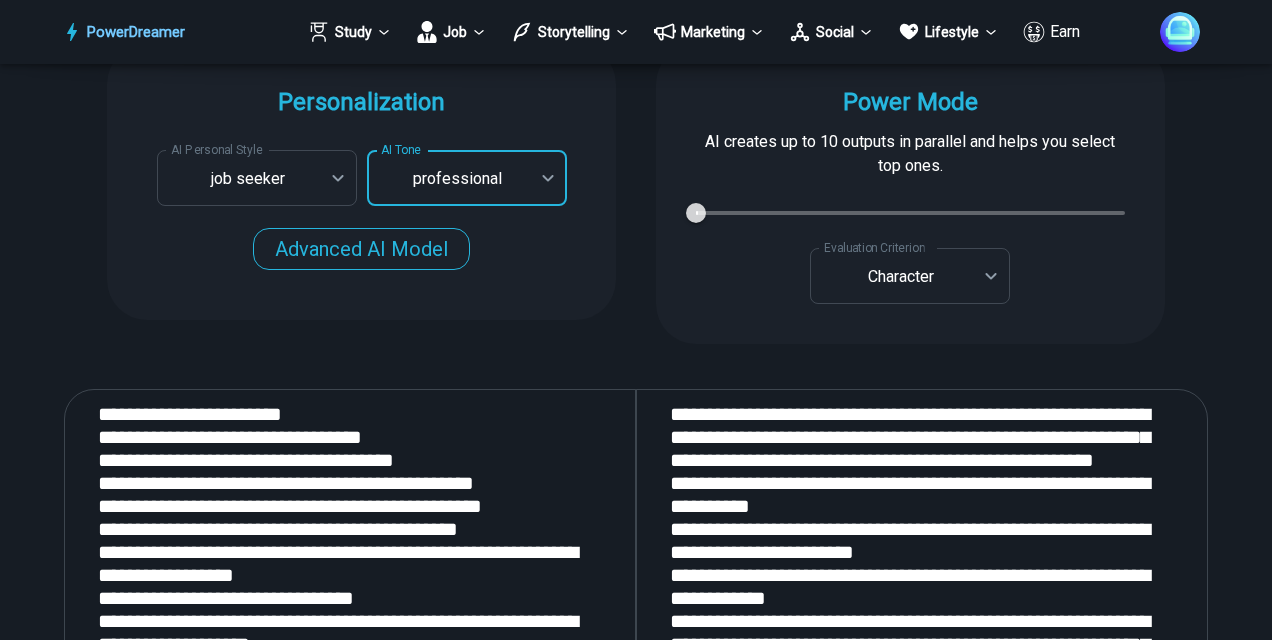 scroll, scrollTop: 2400, scrollLeft: 0, axis: vertical 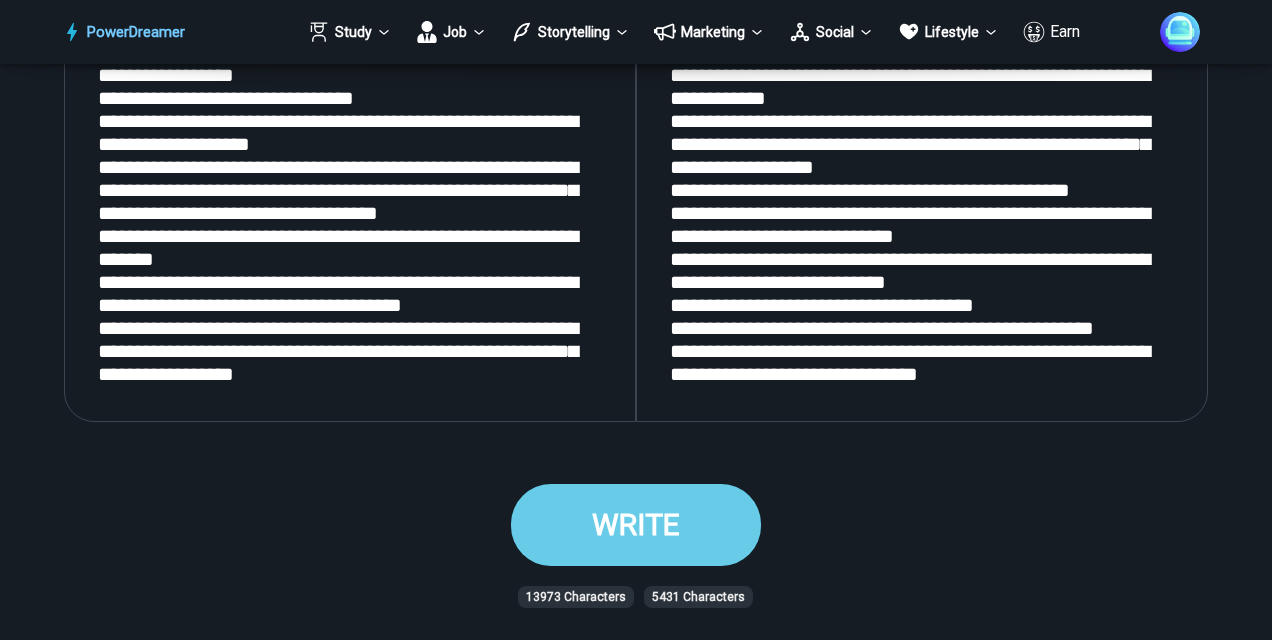 click on "WRITE" at bounding box center (636, 524) 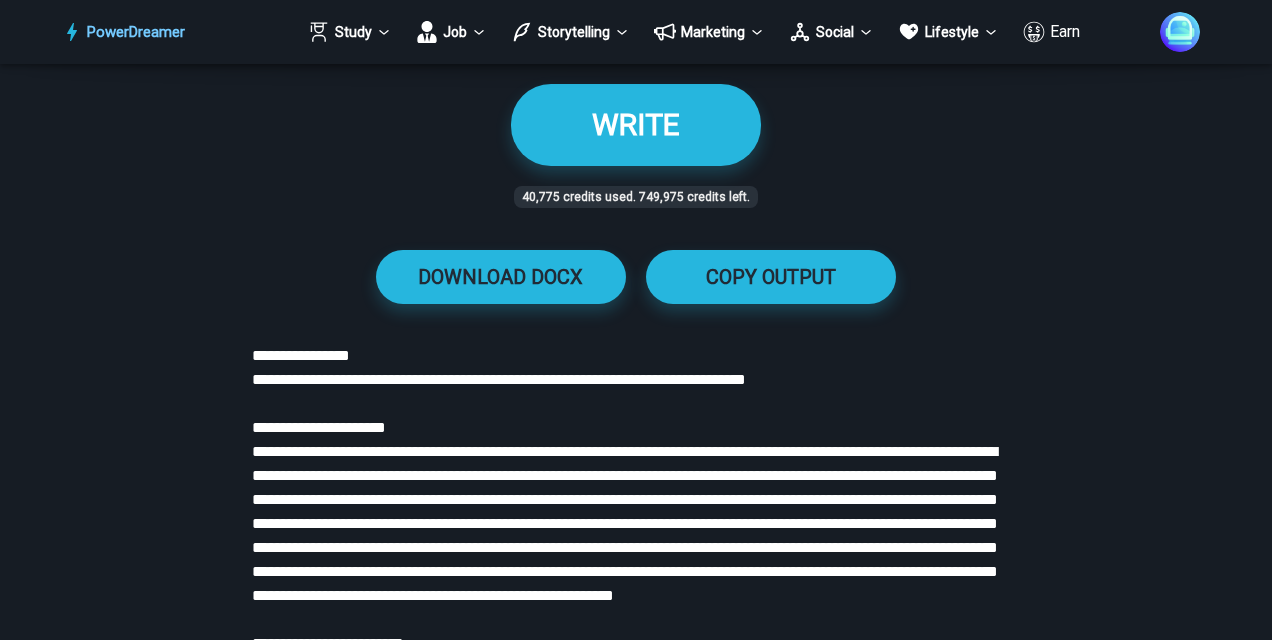scroll, scrollTop: 3200, scrollLeft: 0, axis: vertical 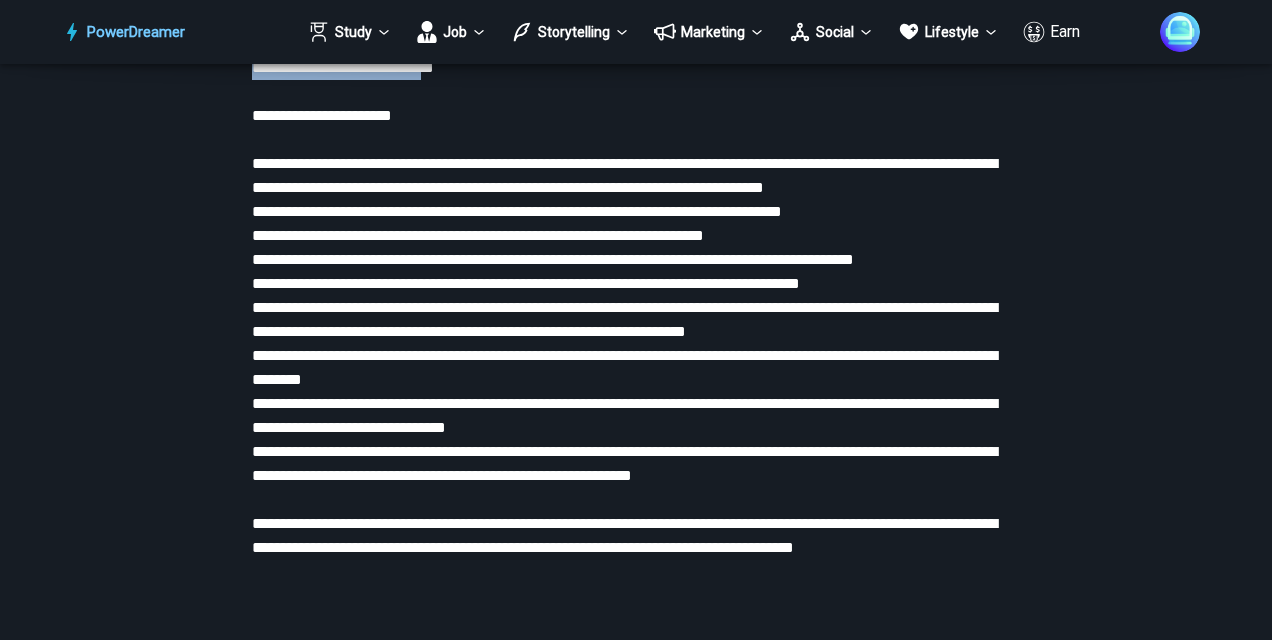 drag, startPoint x: 252, startPoint y: 154, endPoint x: 550, endPoint y: 156, distance: 298.0067 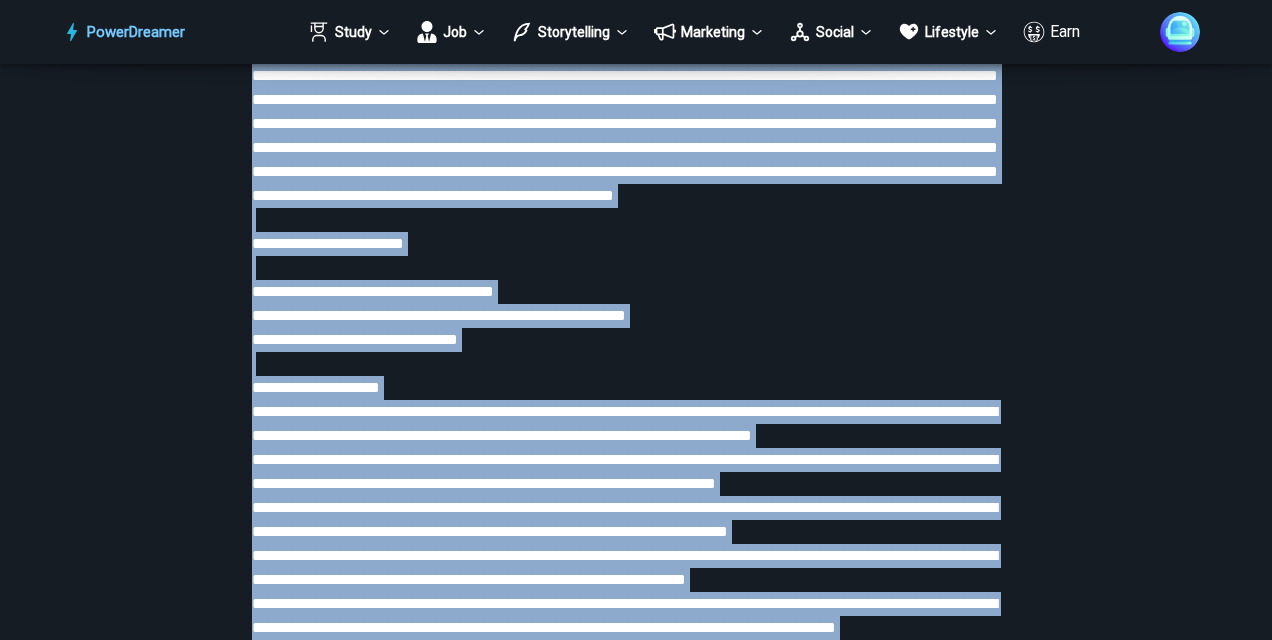 click at bounding box center (636, 1612) 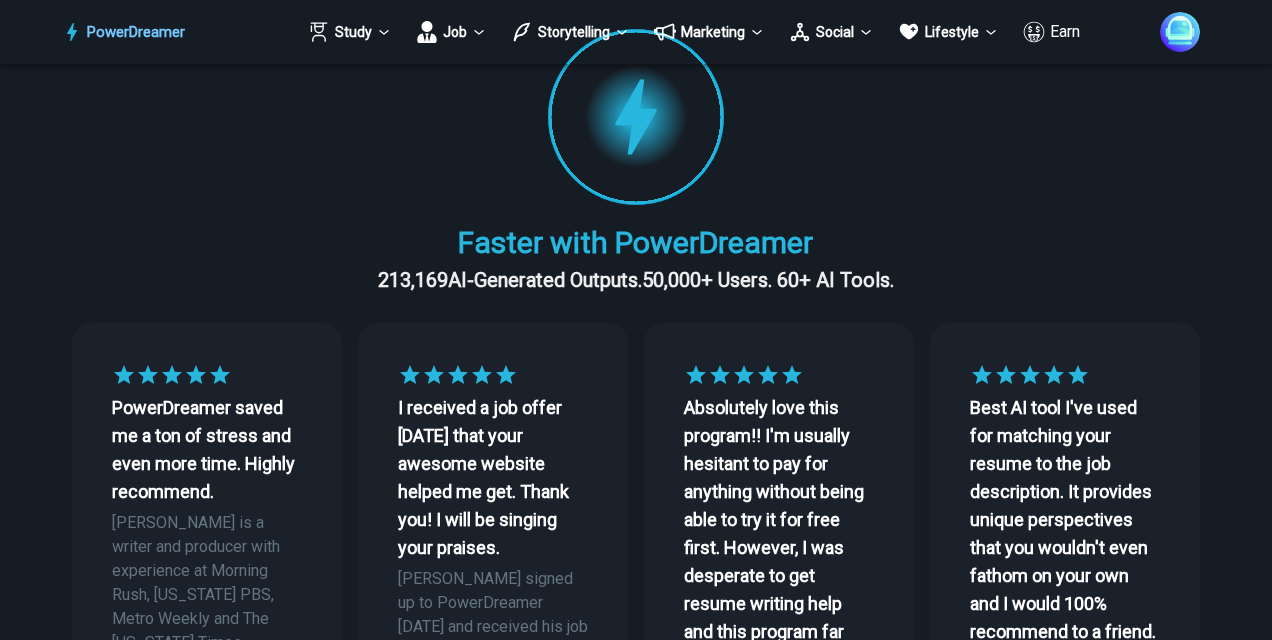scroll, scrollTop: 0, scrollLeft: 0, axis: both 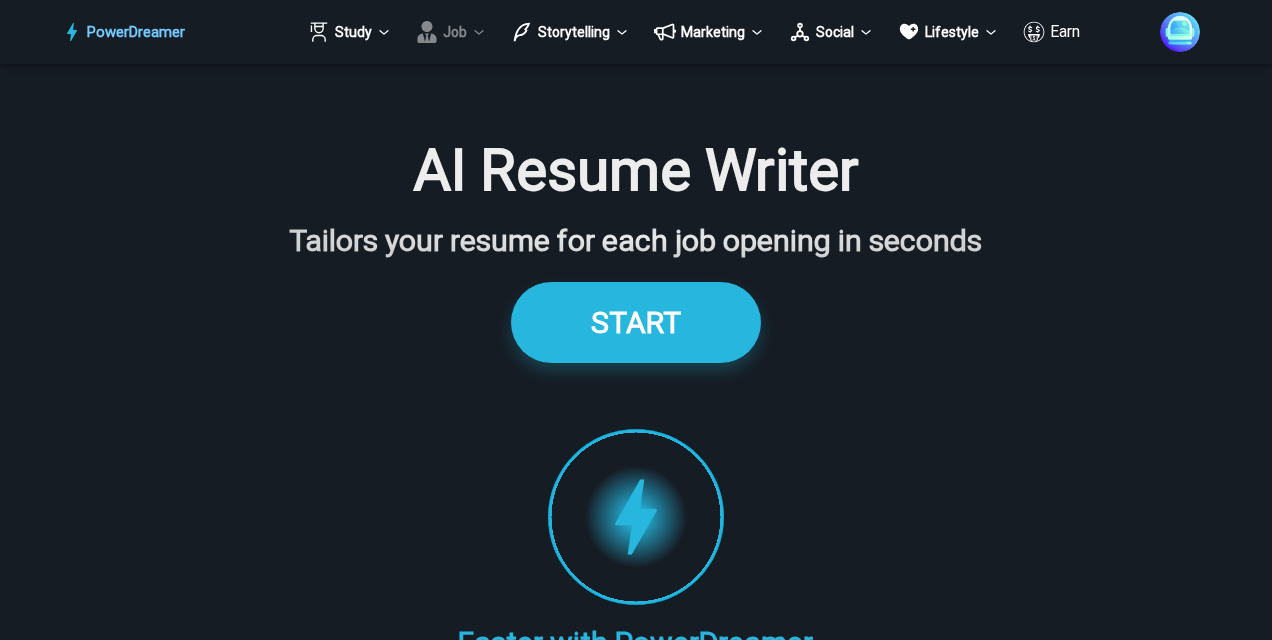 click on "Job" at bounding box center [451, 32] 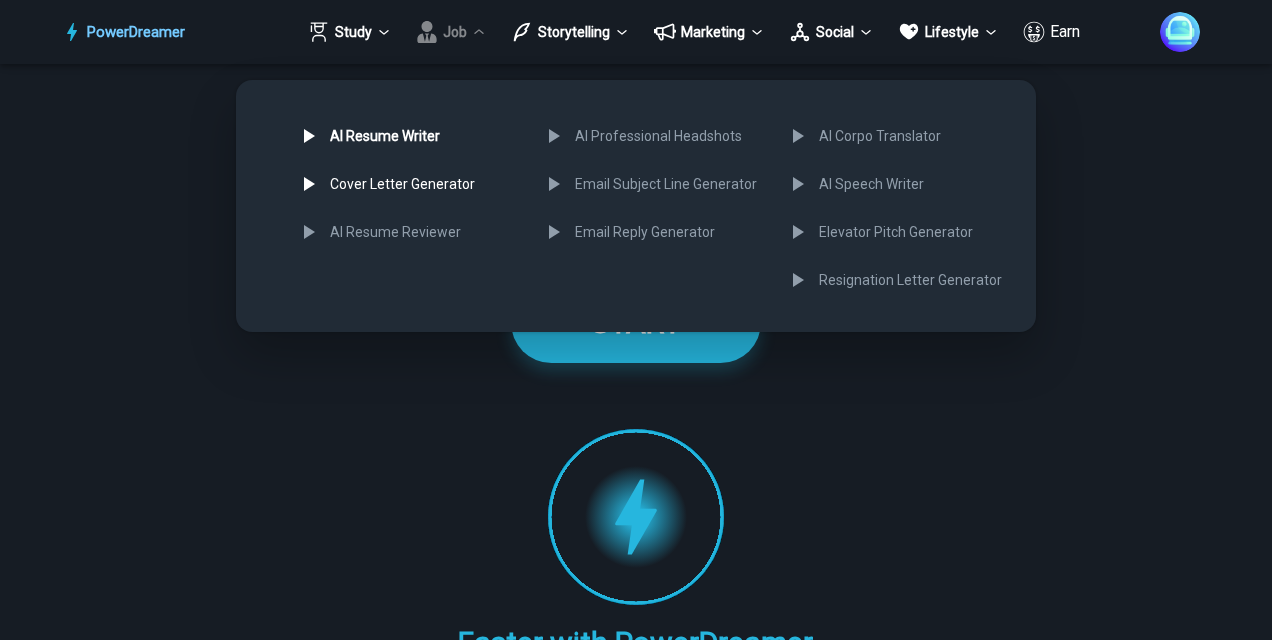 click on "Cover Letter Generator" at bounding box center [406, 184] 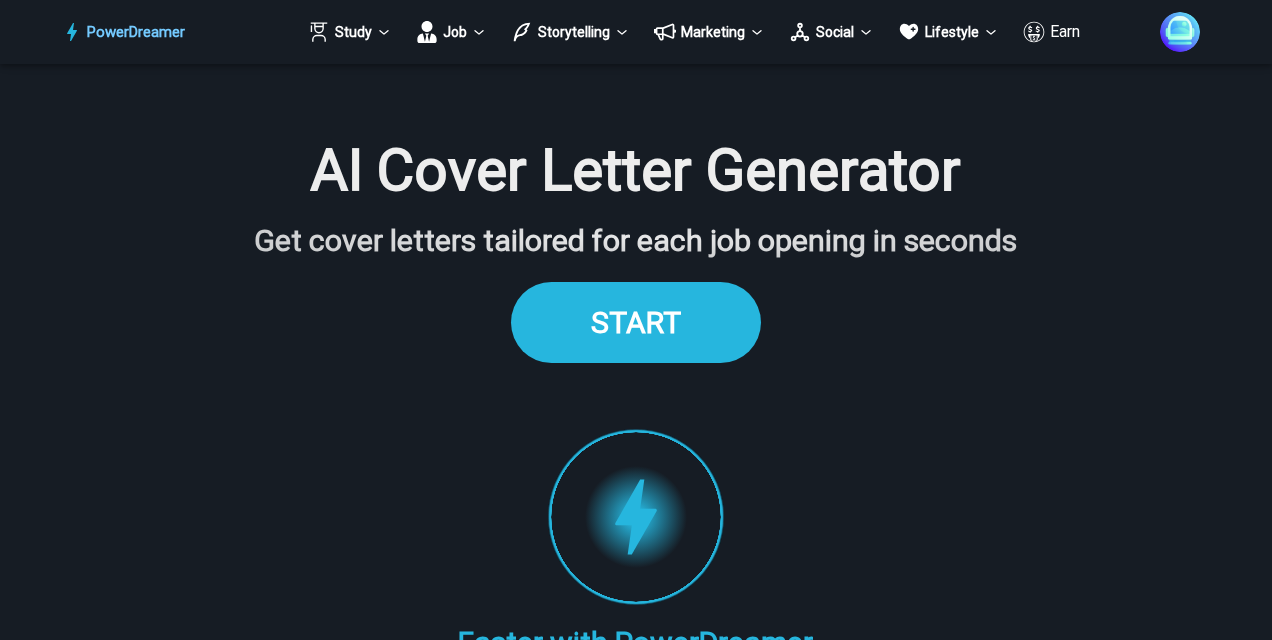 click on "START" at bounding box center (636, 322) 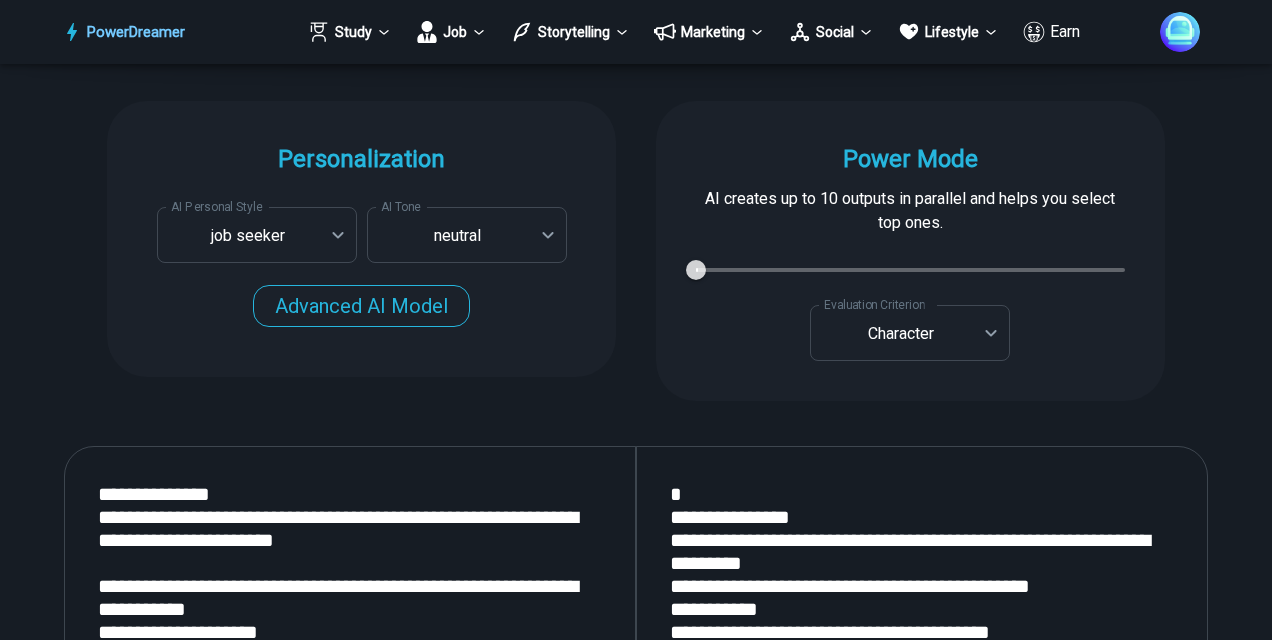 scroll, scrollTop: 2275, scrollLeft: 0, axis: vertical 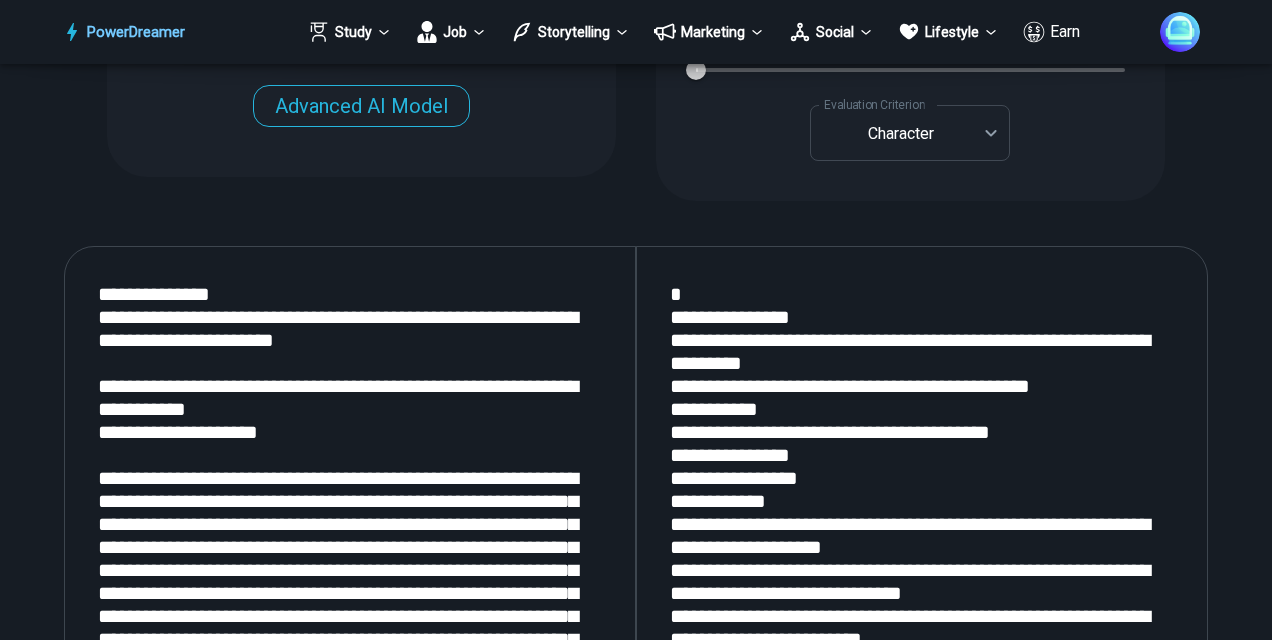 click at bounding box center (350, 513) 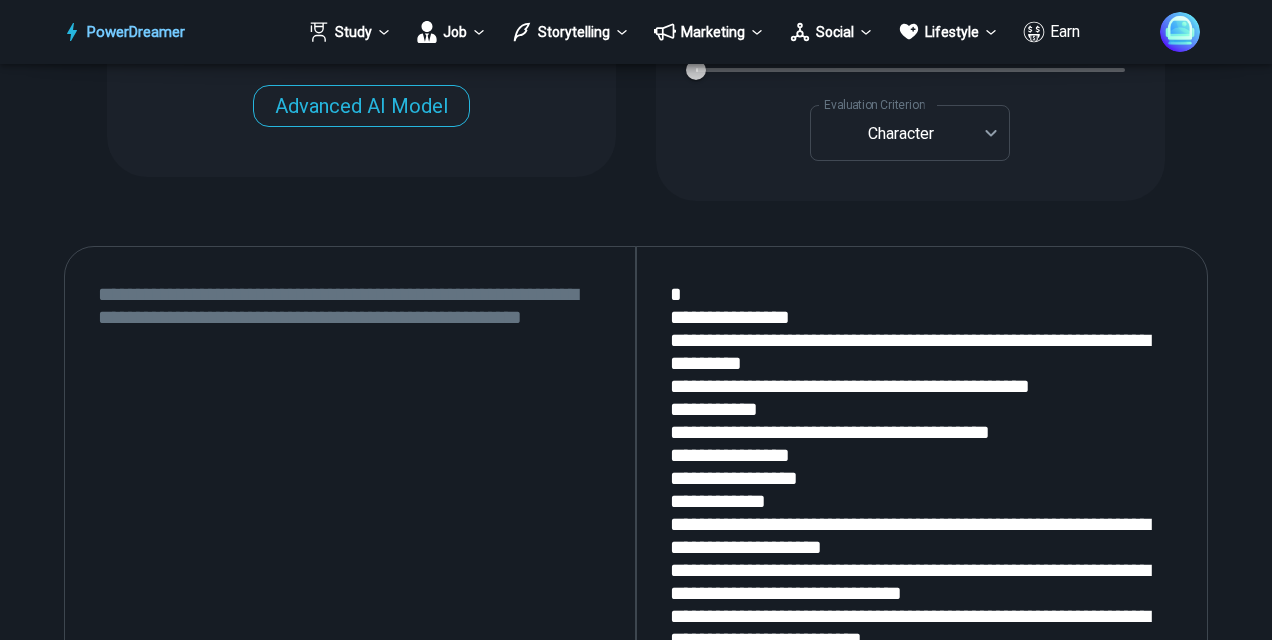 type 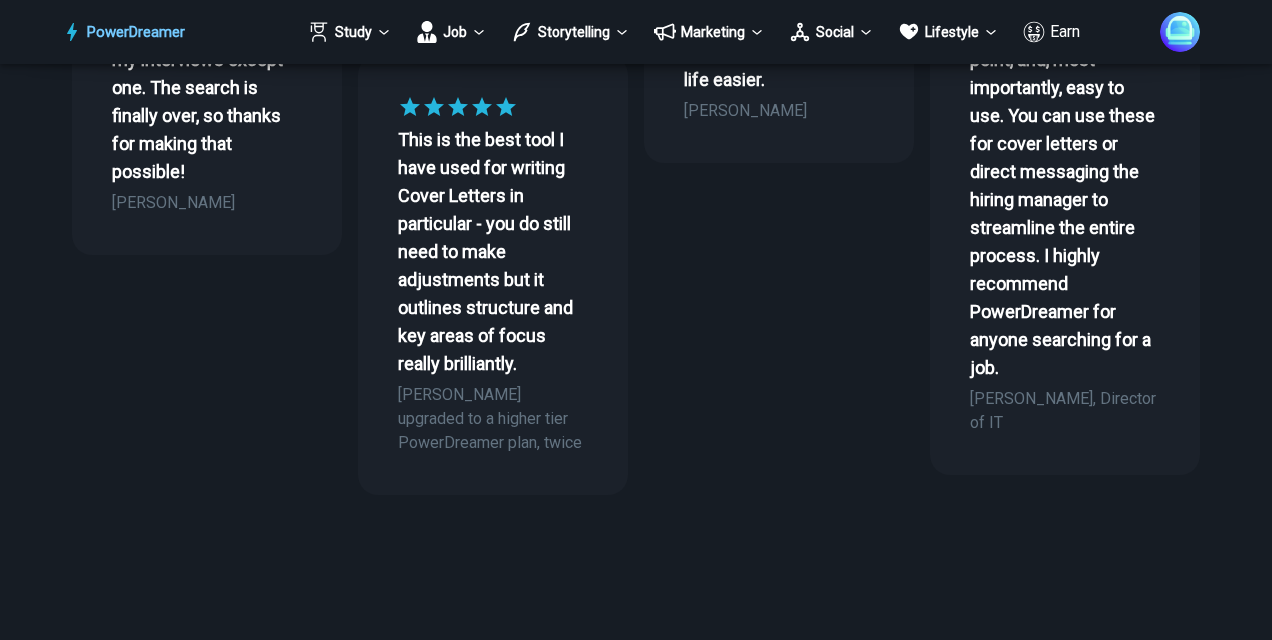 scroll, scrollTop: 2100, scrollLeft: 0, axis: vertical 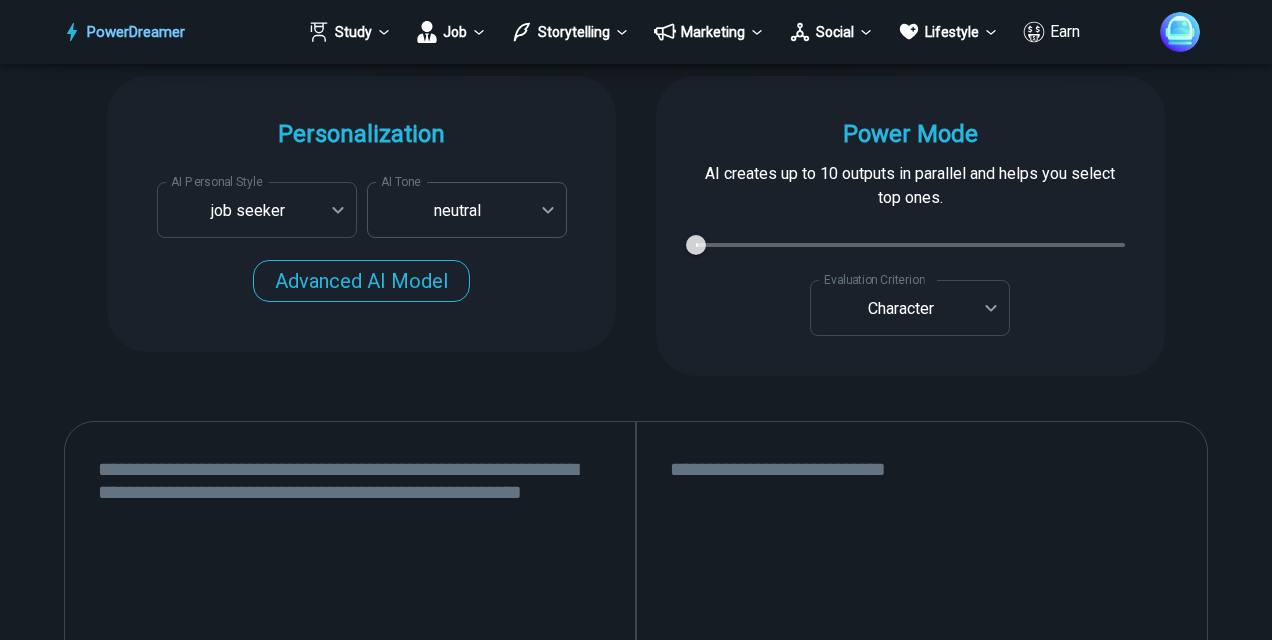 type 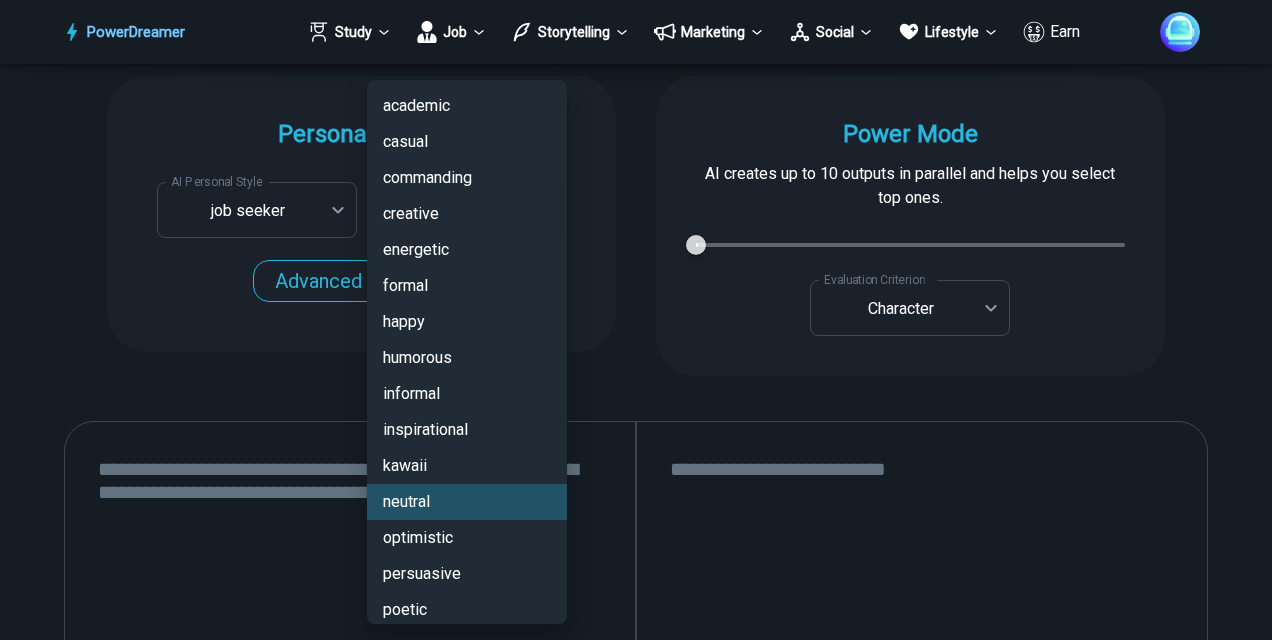 click on "PowerDreamer Study Job Storytelling Marketing Social Lifestyle Earn AI Cover Letter Generator Get cover letters tailored for each job opening in seconds START Faster with PowerDreamer 213,175  AI-Generated Outputs.  50,000+ Users. 60+ AI Tools. PowerDreamer saved me a ton of stress and even more time. Highly recommend. [PERSON_NAME] is a writer and producer with experience at Morning Rush, [US_STATE] PBS, Metro Weekly and The [US_STATE] Times I received a job offer [DATE] that your awesome website helped me get. Thank you! I will be singing your praises. [PERSON_NAME] signed up to PowerDreamer [DATE] and received his job offer [DATE] Absolutely love this program!! I'm usually hesitant to pay for anything without being able to try it for free first. However, I was desperate to get resume writing help and this program far exceeded my expectations! I have been telling anyone I know looking for a job to try it. [PERSON_NAME] [PERSON_NAME], Product Manager in E-Commerce [PERSON_NAME] [PERSON_NAME] [PERSON_NAME] AI Tone" at bounding box center [636, 1437] 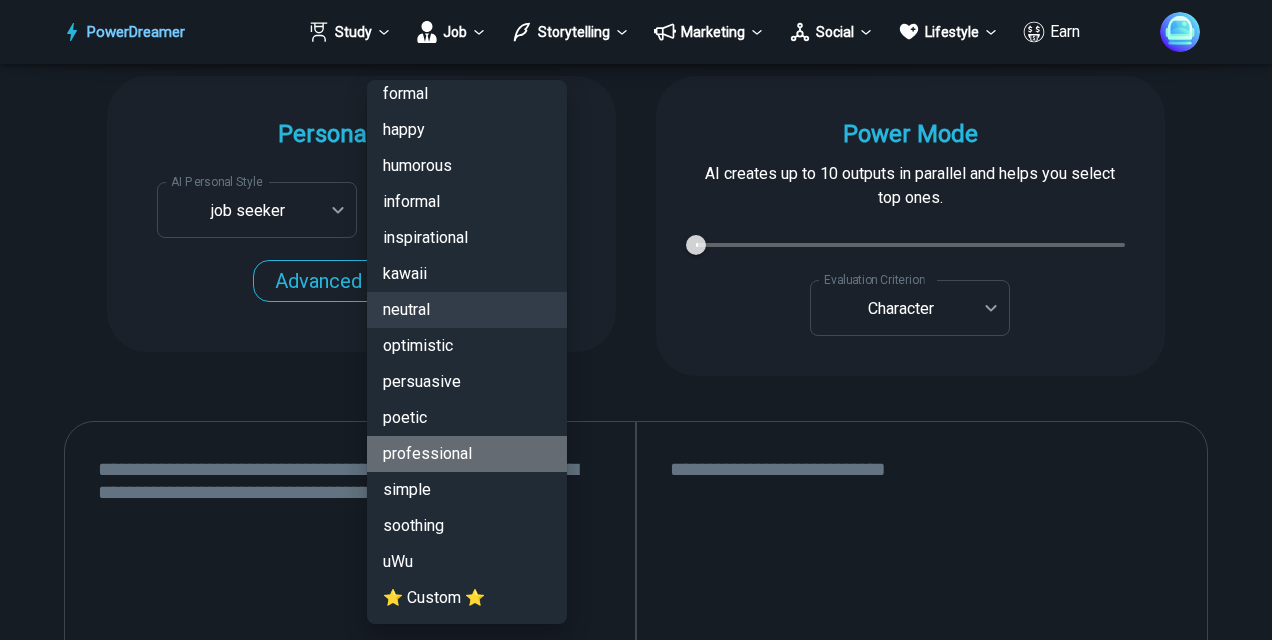 click on "professional" at bounding box center [467, 454] 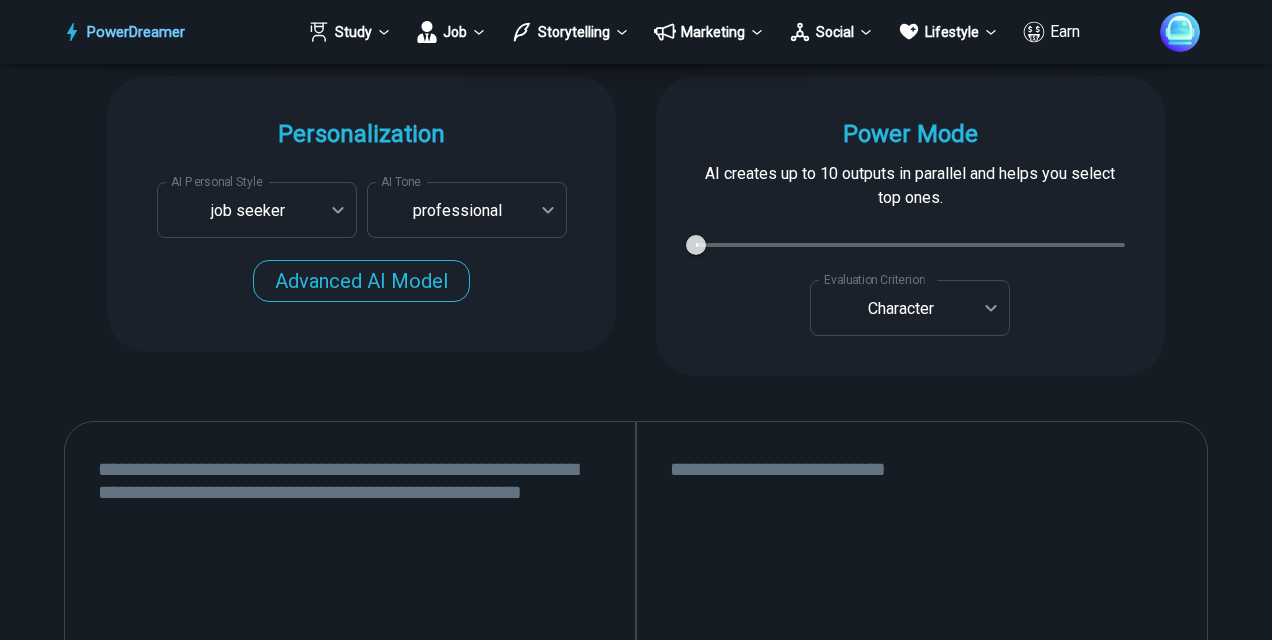 click at bounding box center (350, 688) 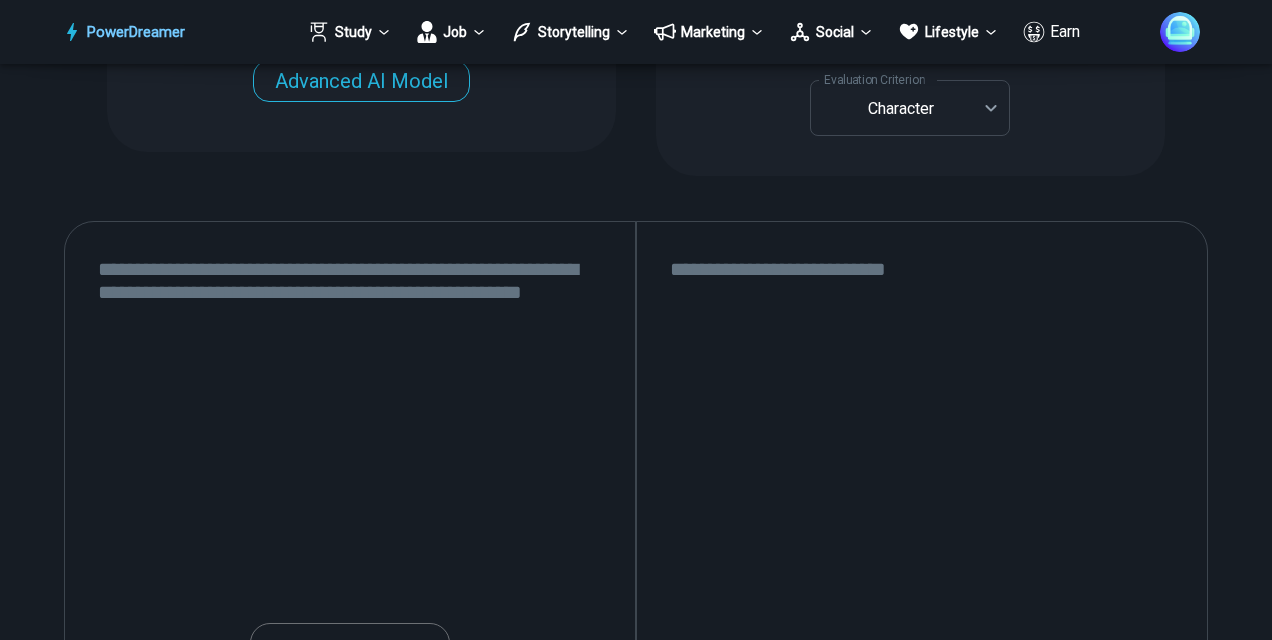 click at bounding box center [350, 488] 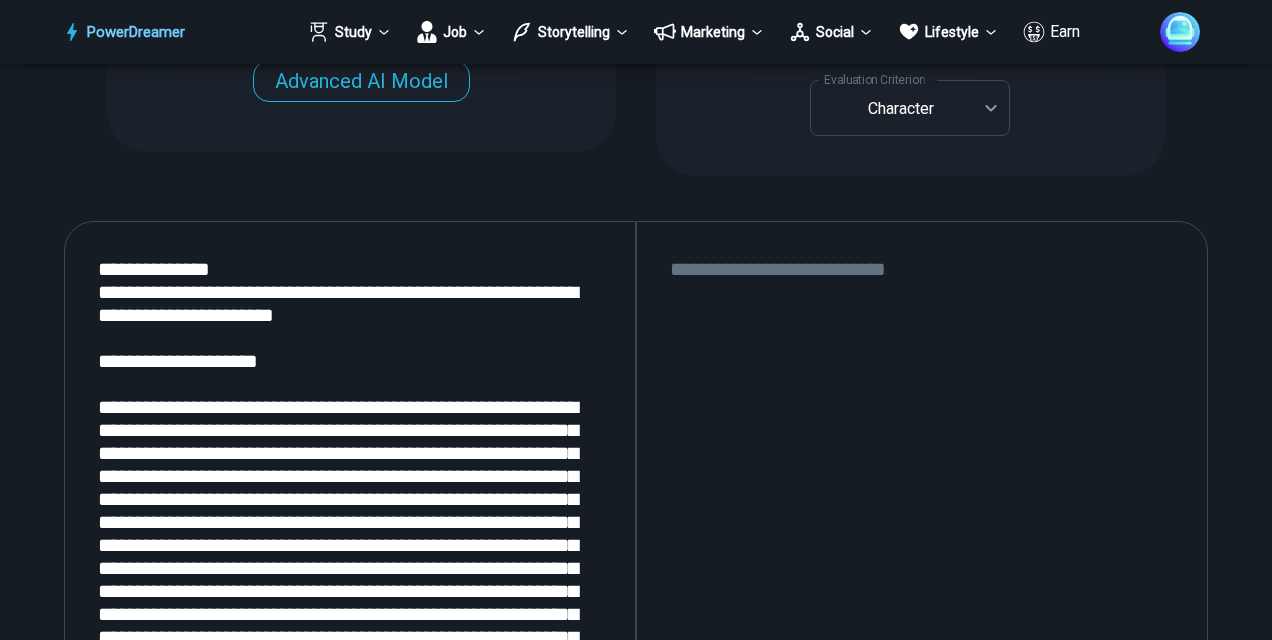 scroll, scrollTop: 2398, scrollLeft: 0, axis: vertical 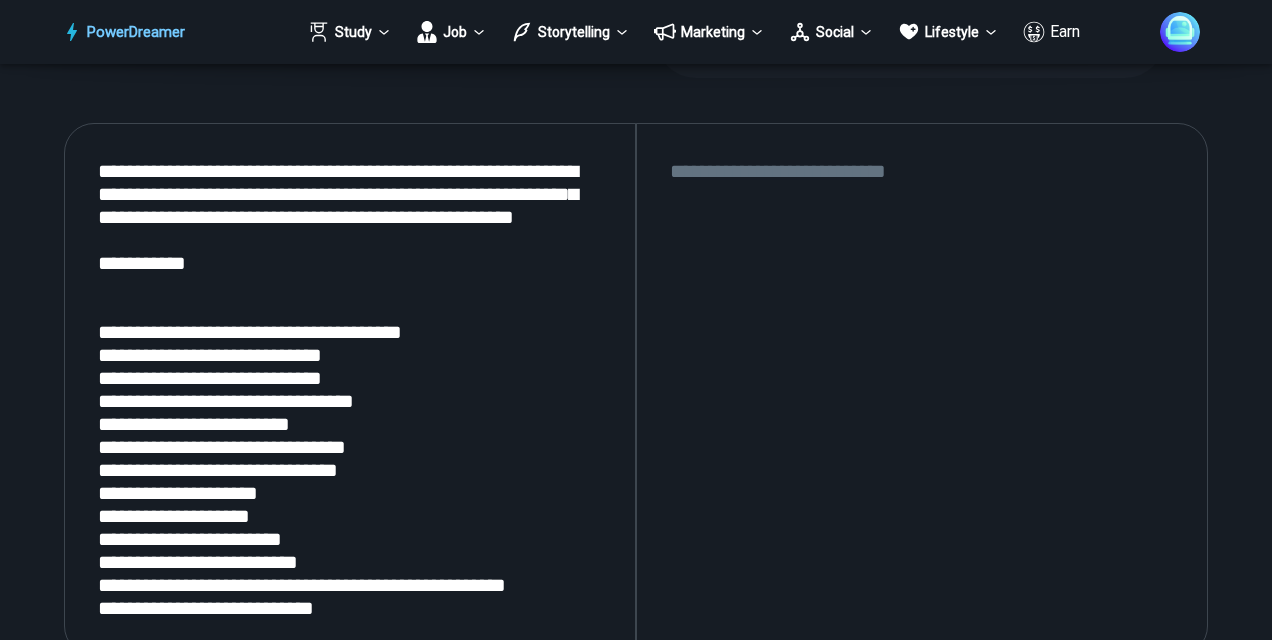 type on "**********" 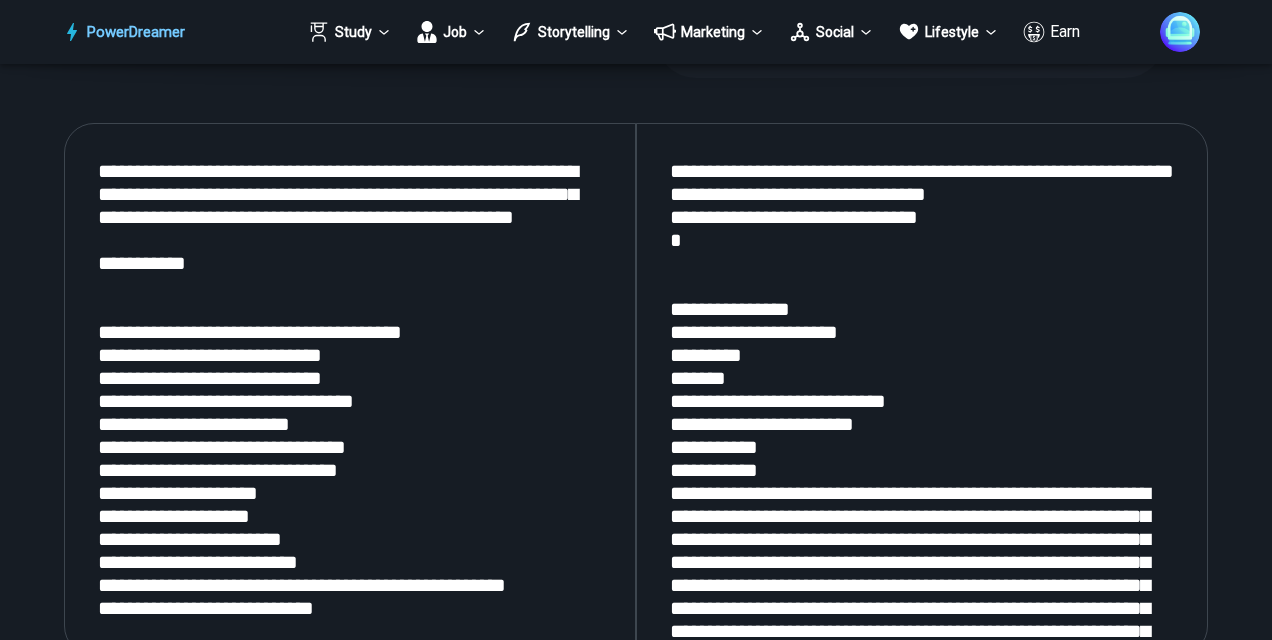 scroll, scrollTop: 2740, scrollLeft: 0, axis: vertical 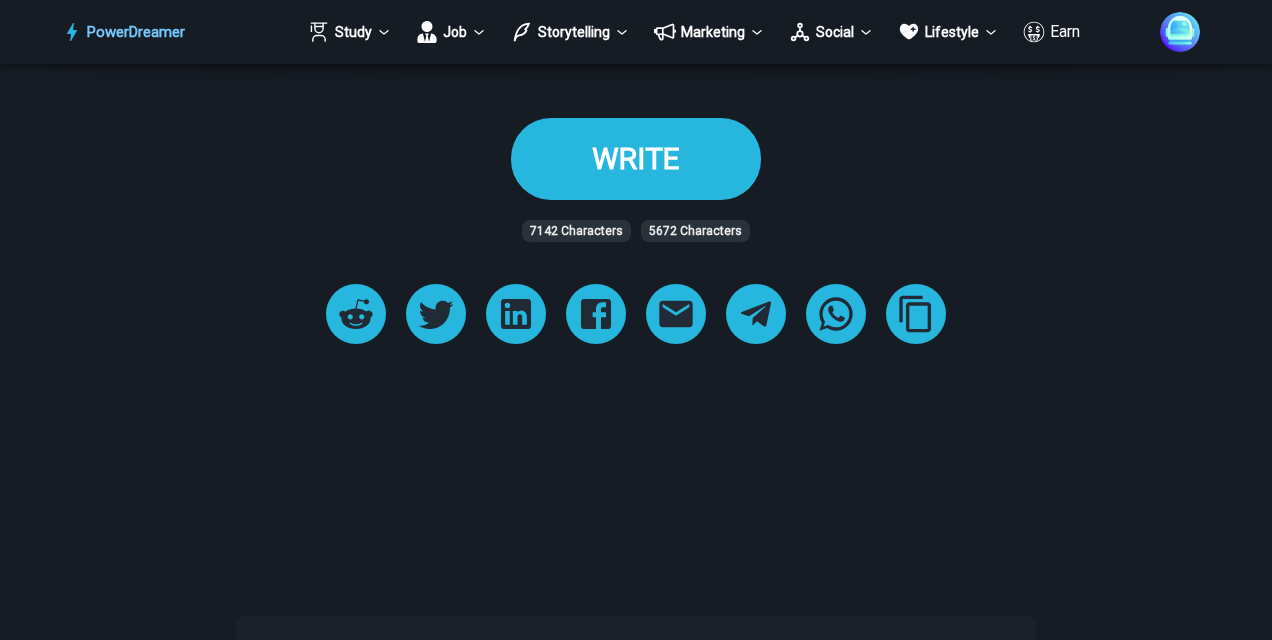 type on "**********" 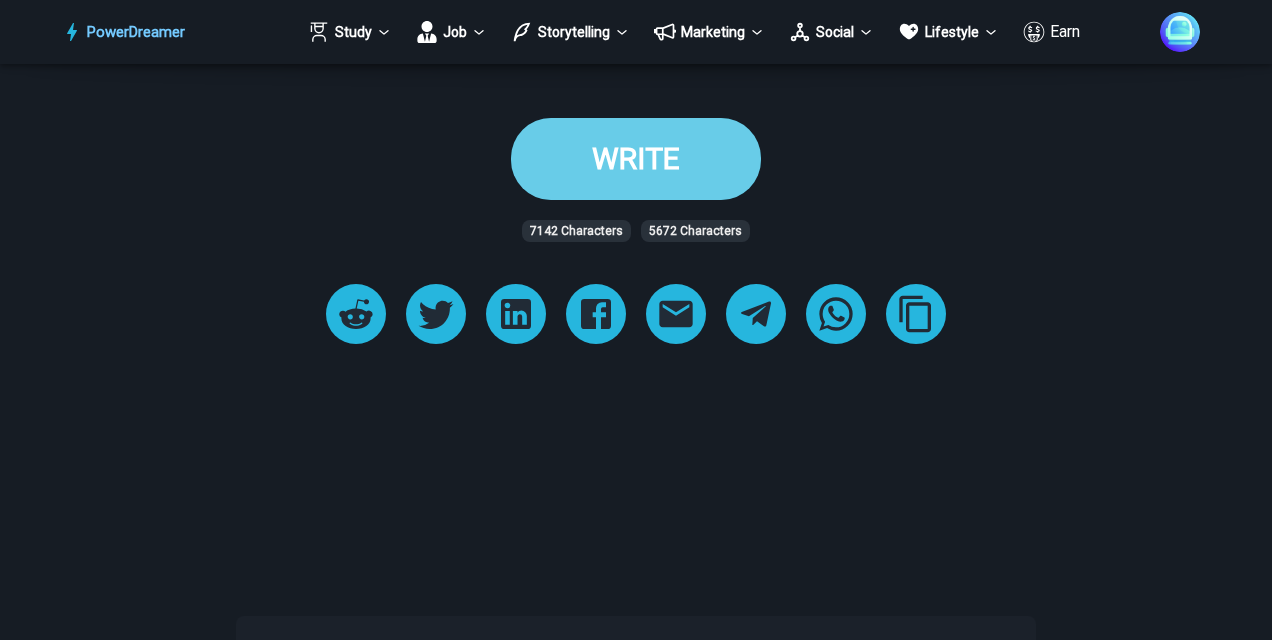 click on "WRITE" at bounding box center (636, 158) 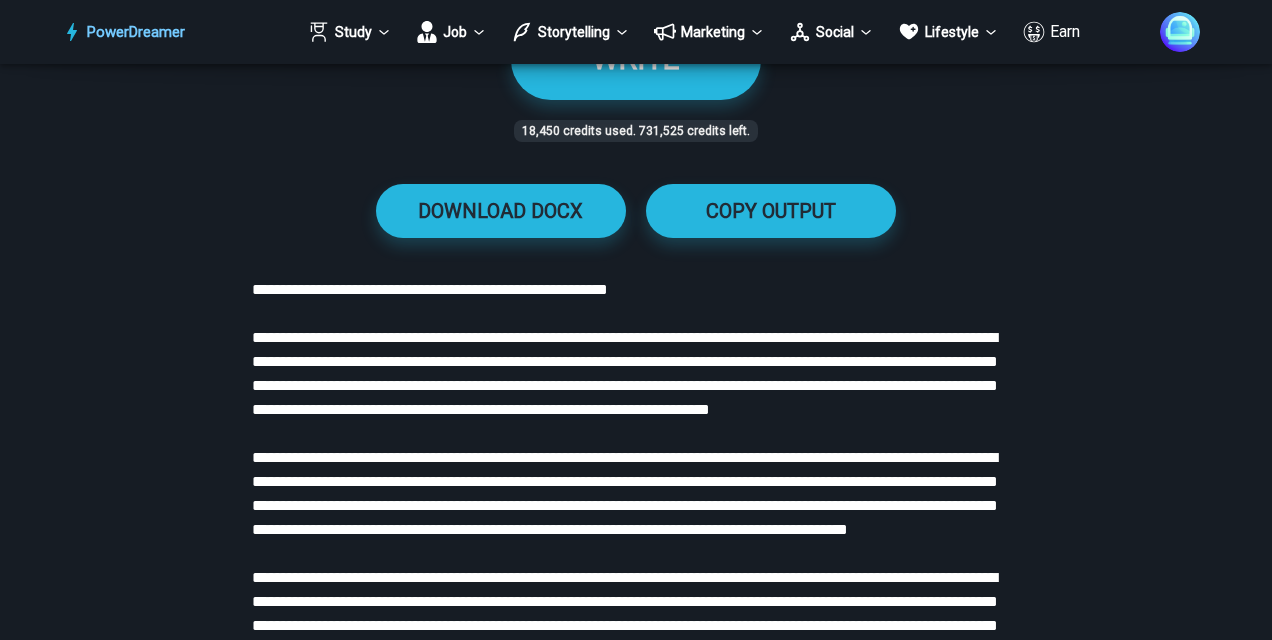 scroll, scrollTop: 3198, scrollLeft: 0, axis: vertical 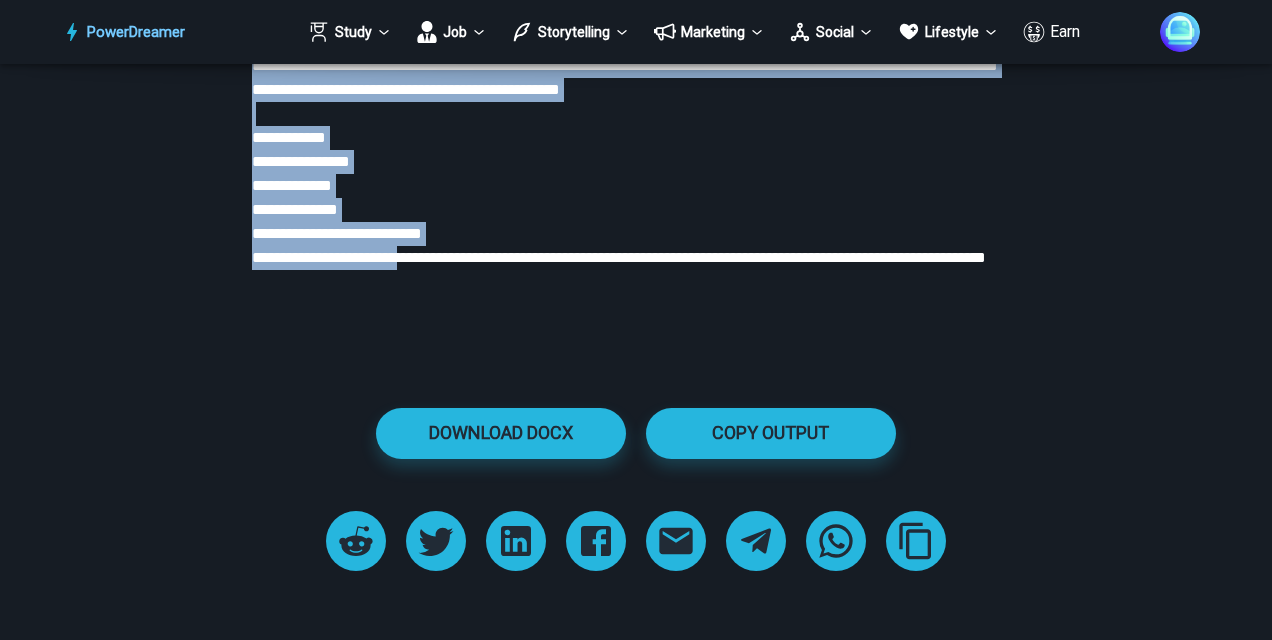 drag, startPoint x: 253, startPoint y: 184, endPoint x: 444, endPoint y: 336, distance: 244.10039 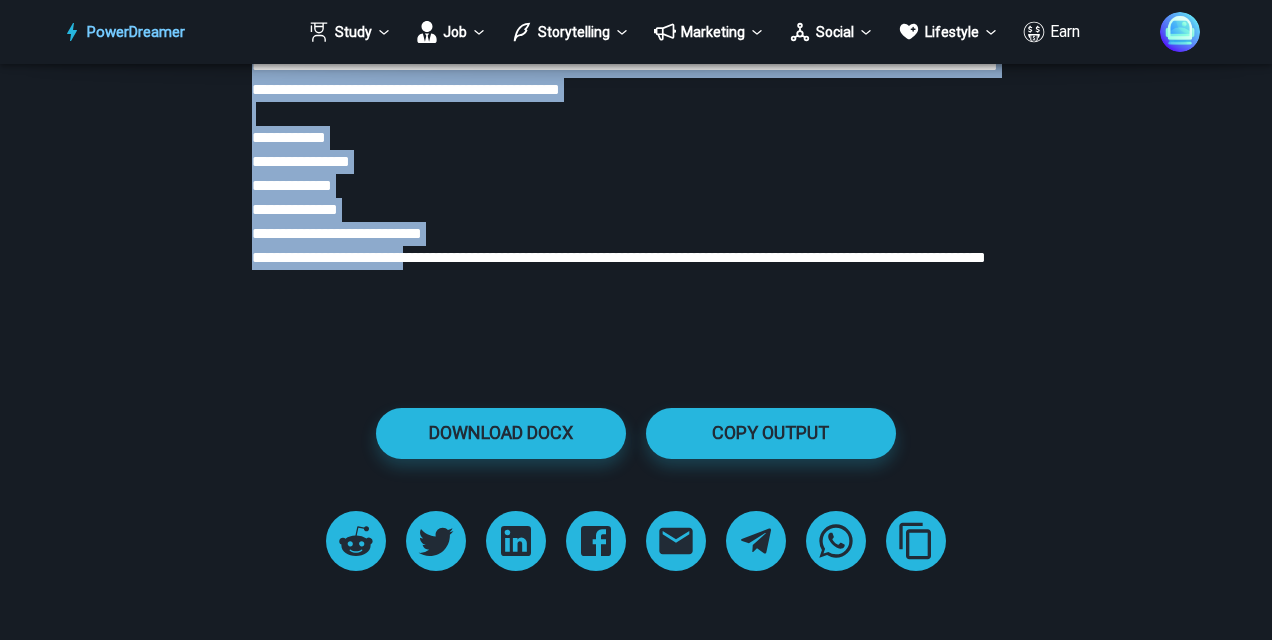 copy on "**********" 